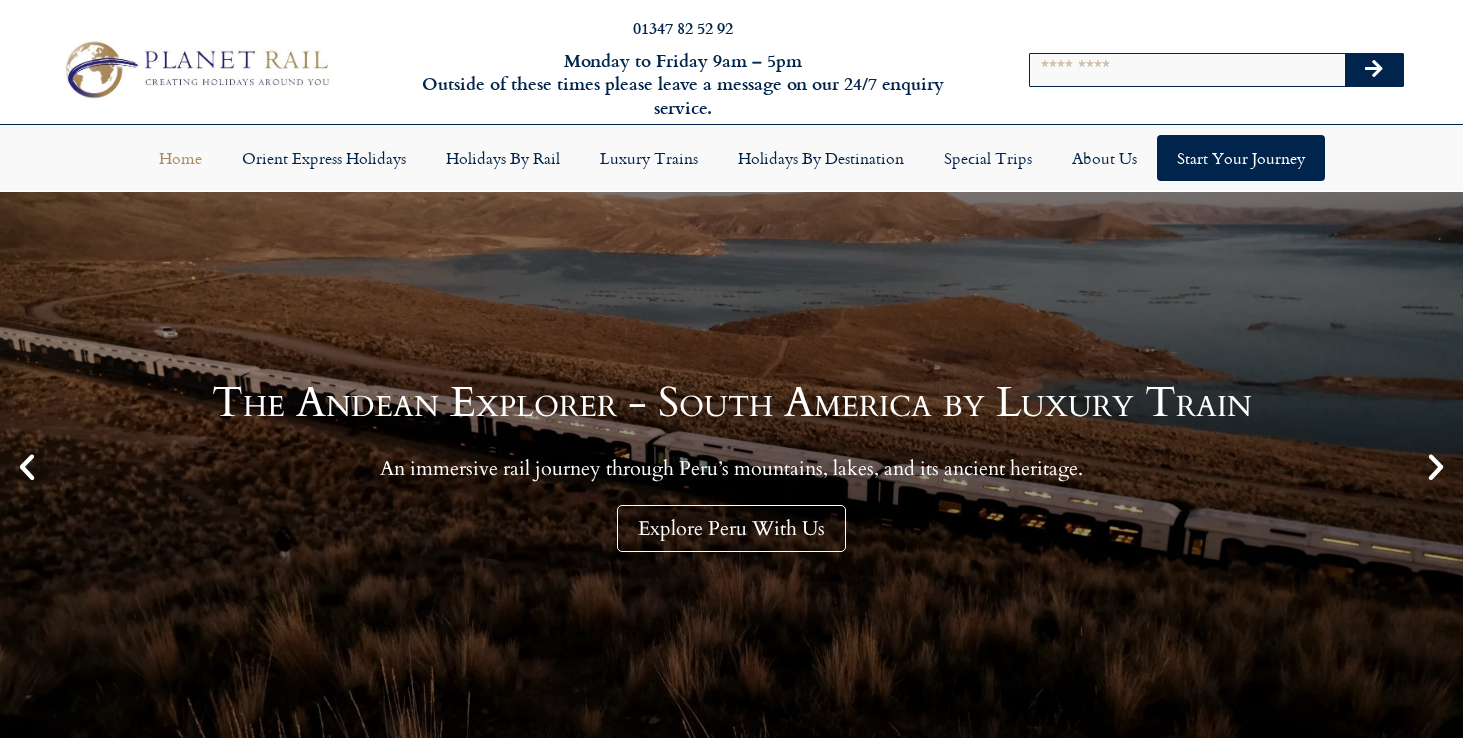scroll, scrollTop: 0, scrollLeft: 0, axis: both 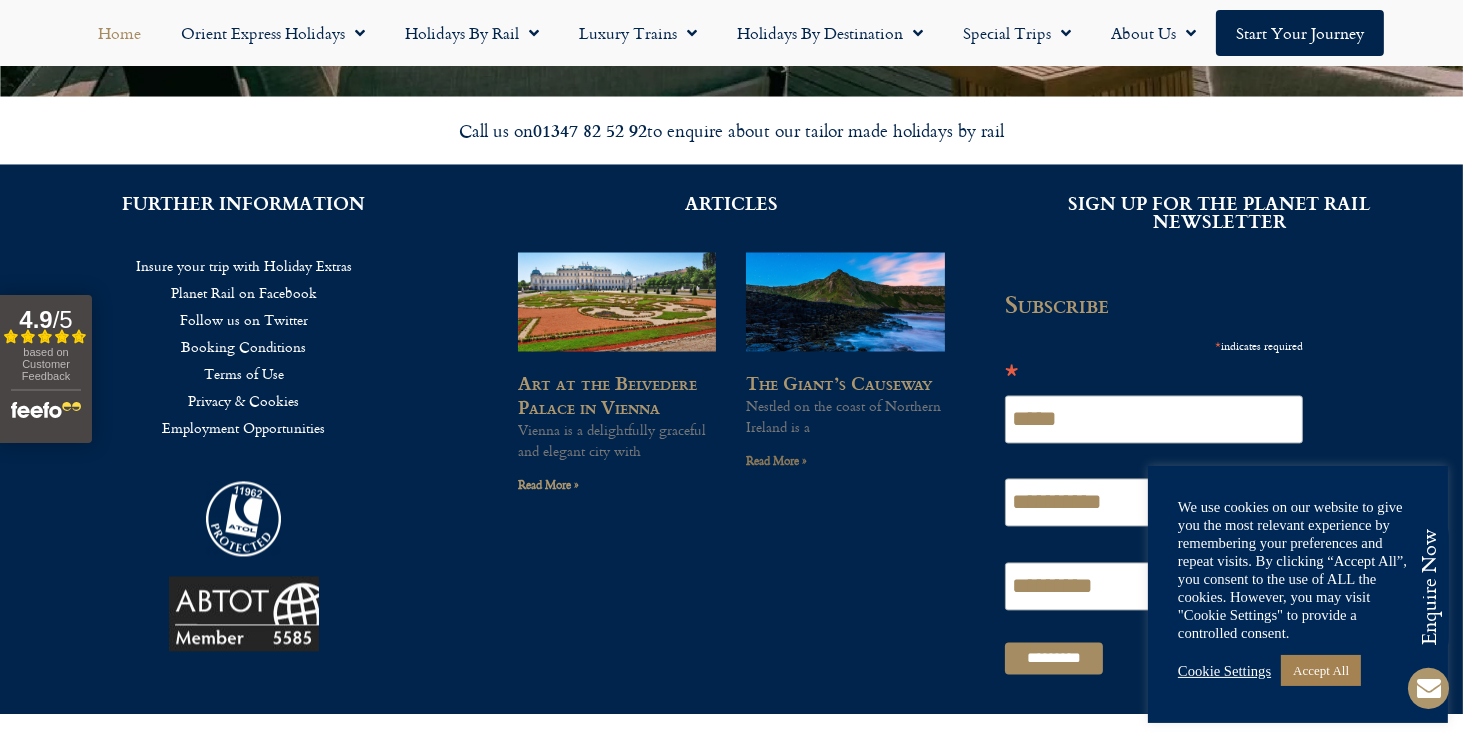 click on "Read More »" at bounding box center (776, 460) 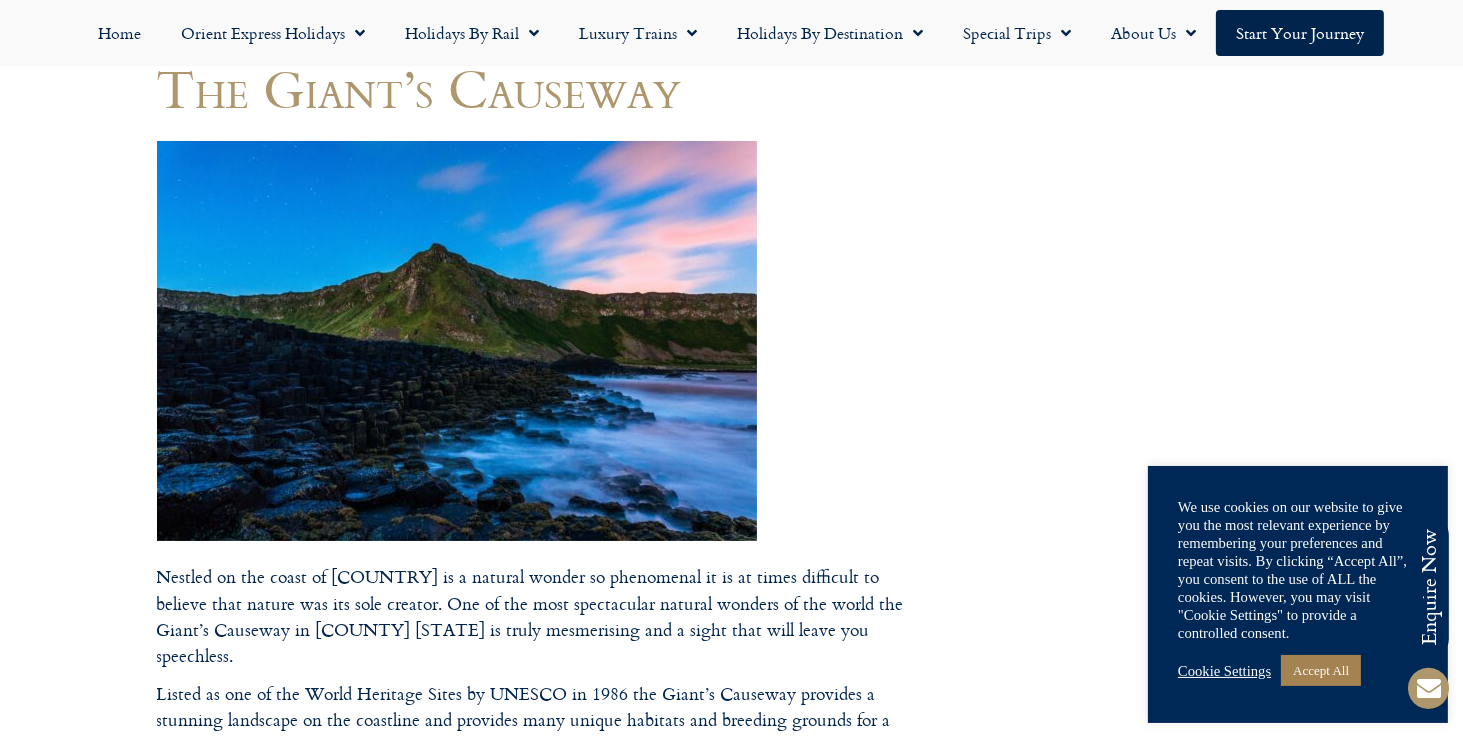 scroll, scrollTop: 282, scrollLeft: 0, axis: vertical 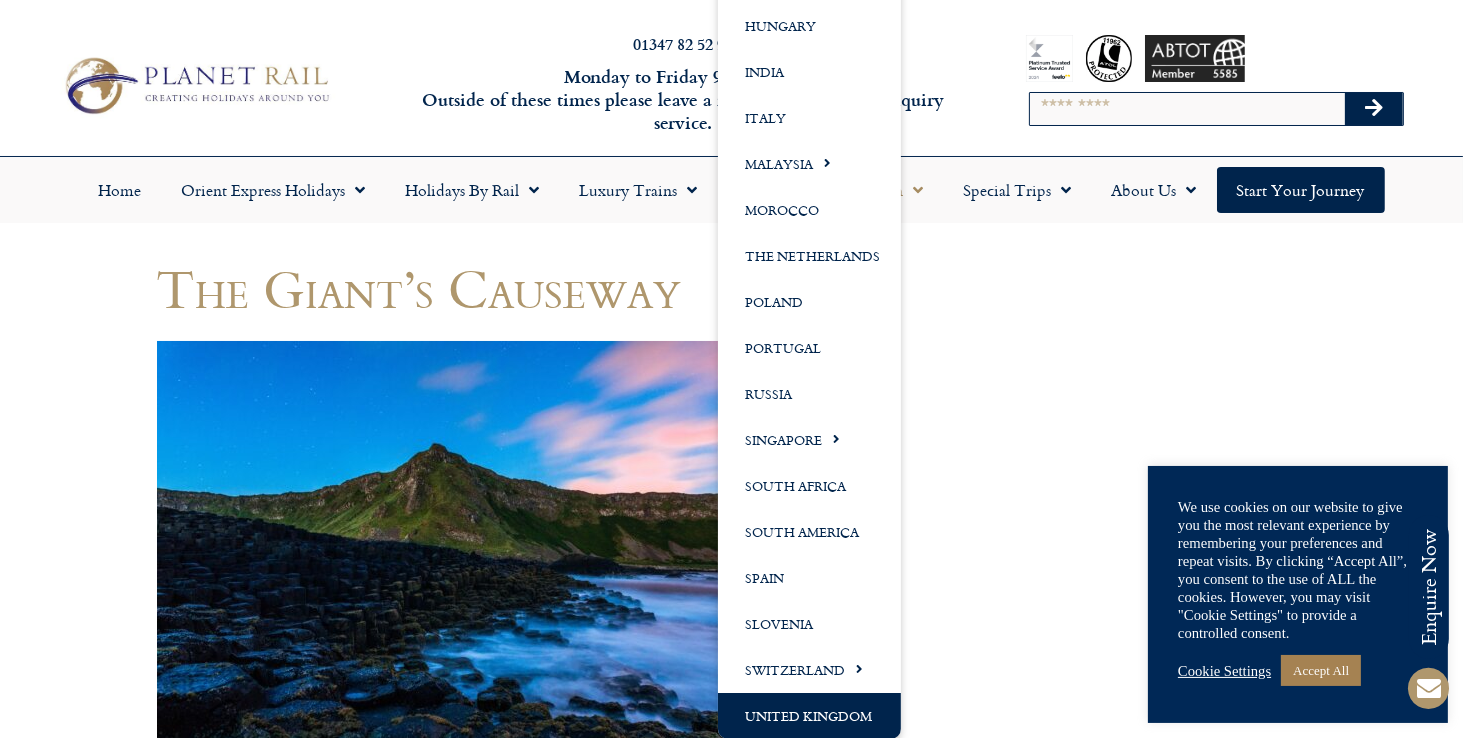 click on "United Kingdom" 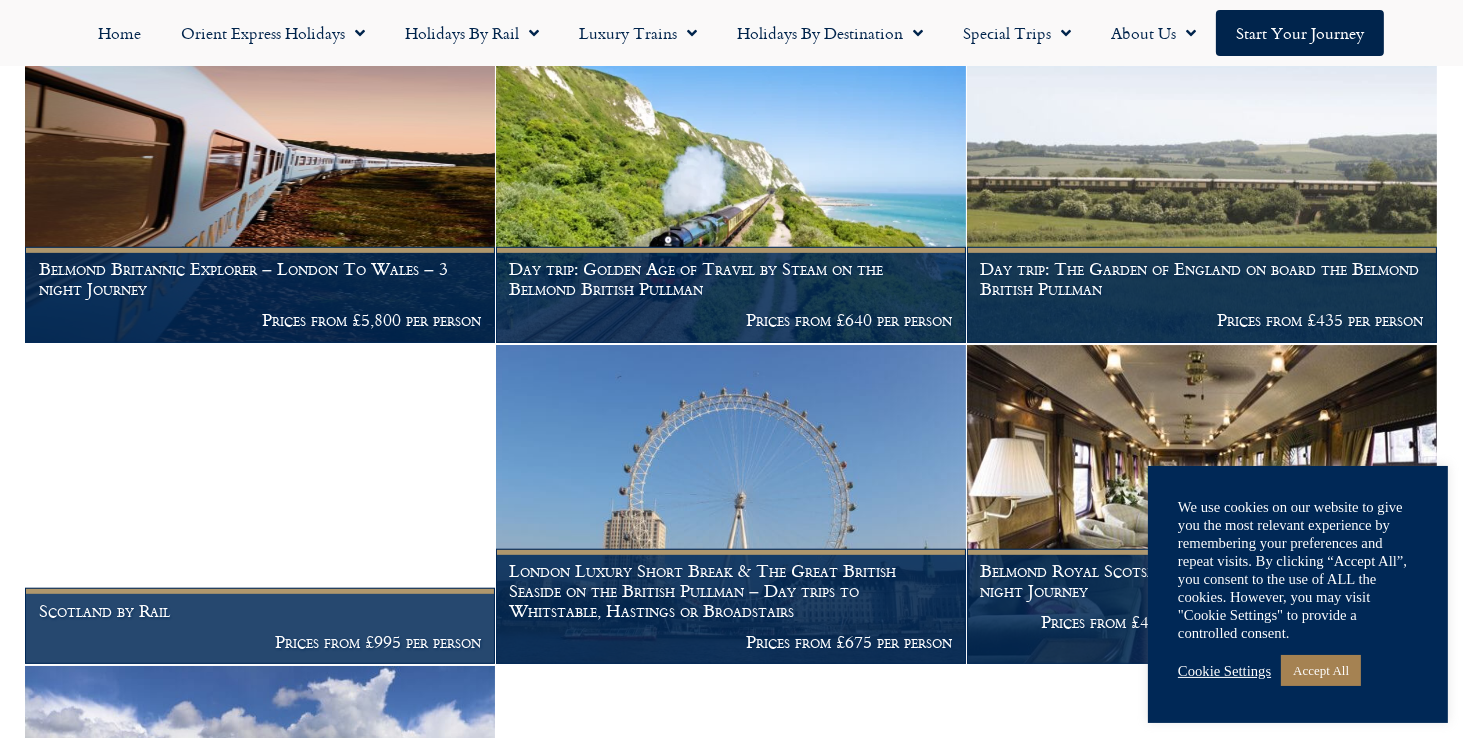 scroll, scrollTop: 1131, scrollLeft: 0, axis: vertical 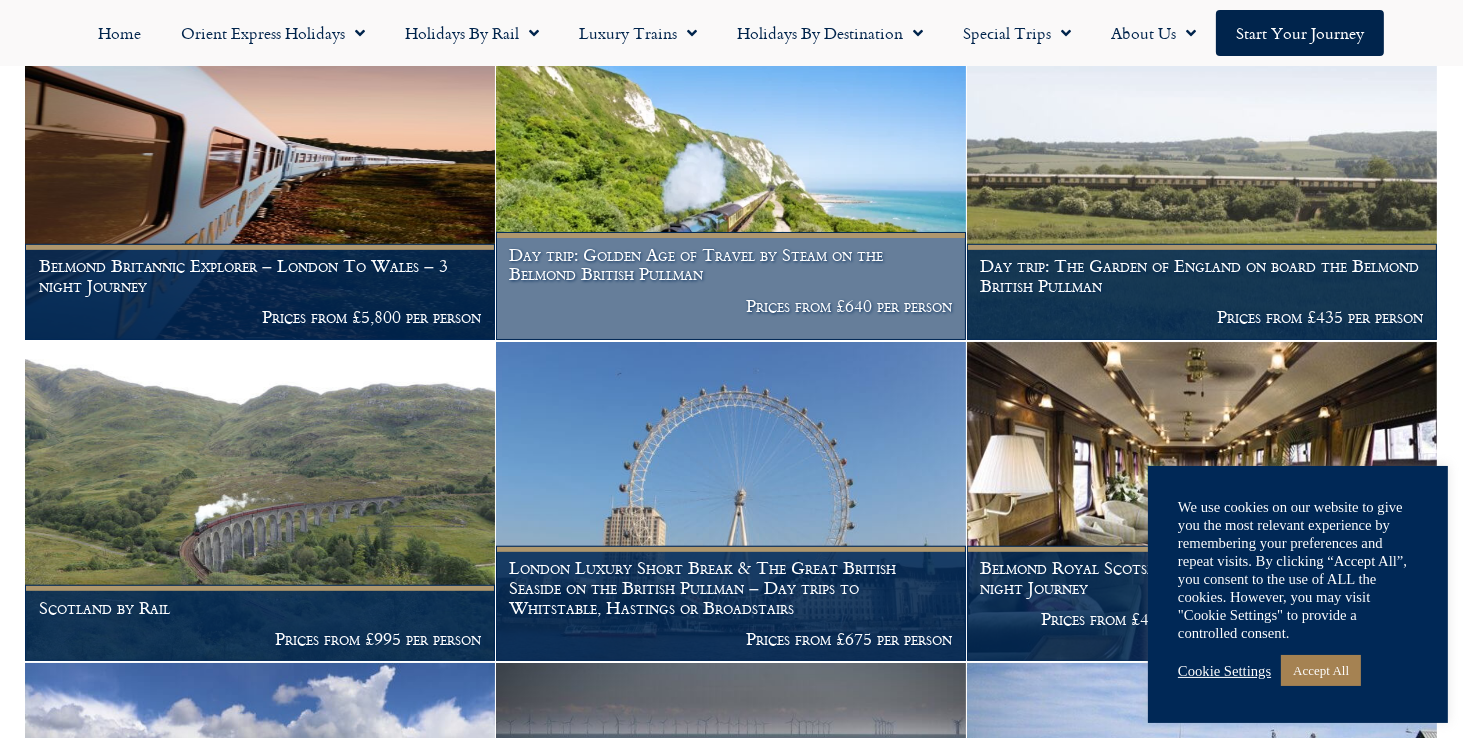 click on "Day trip: Golden Age of Travel by Steam on the Belmond British Pullman" at bounding box center (731, 264) 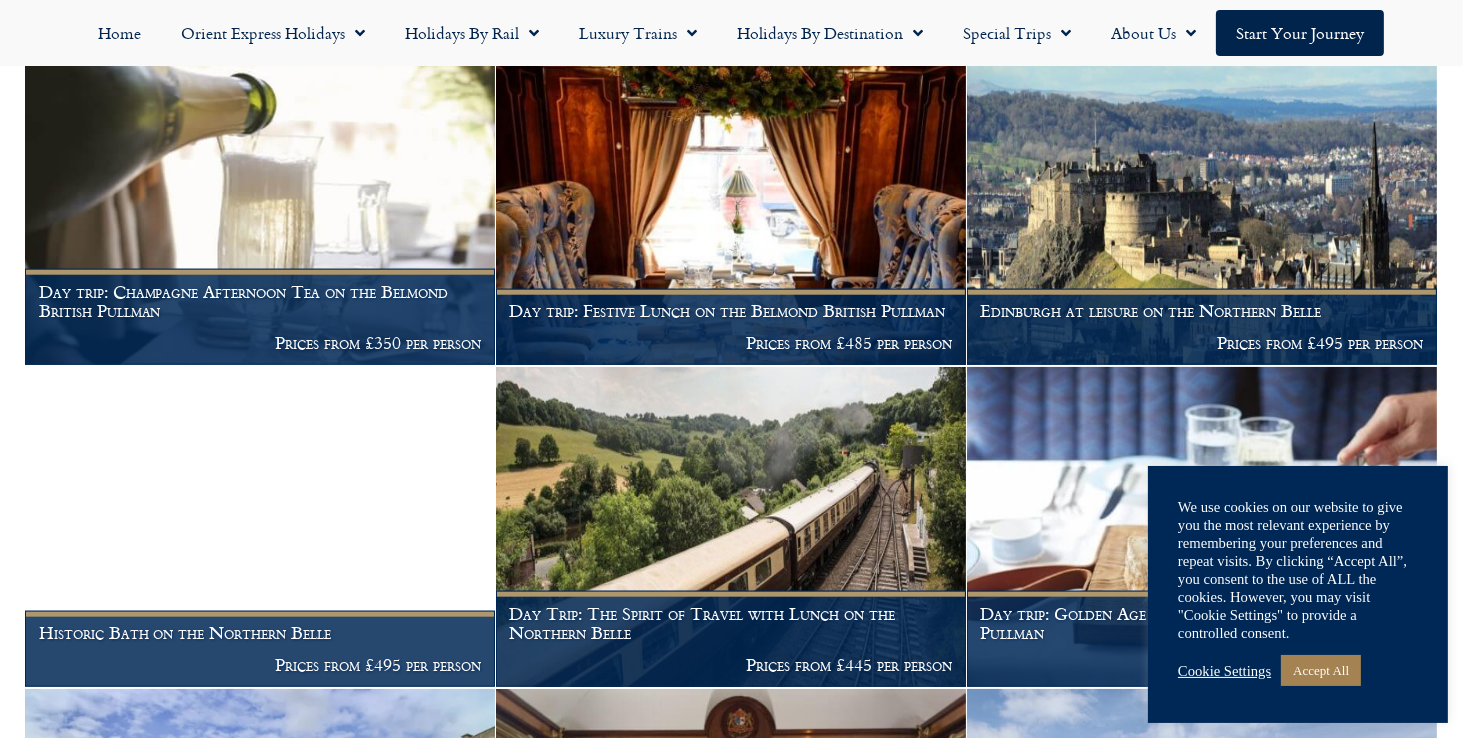 scroll, scrollTop: 2430, scrollLeft: 0, axis: vertical 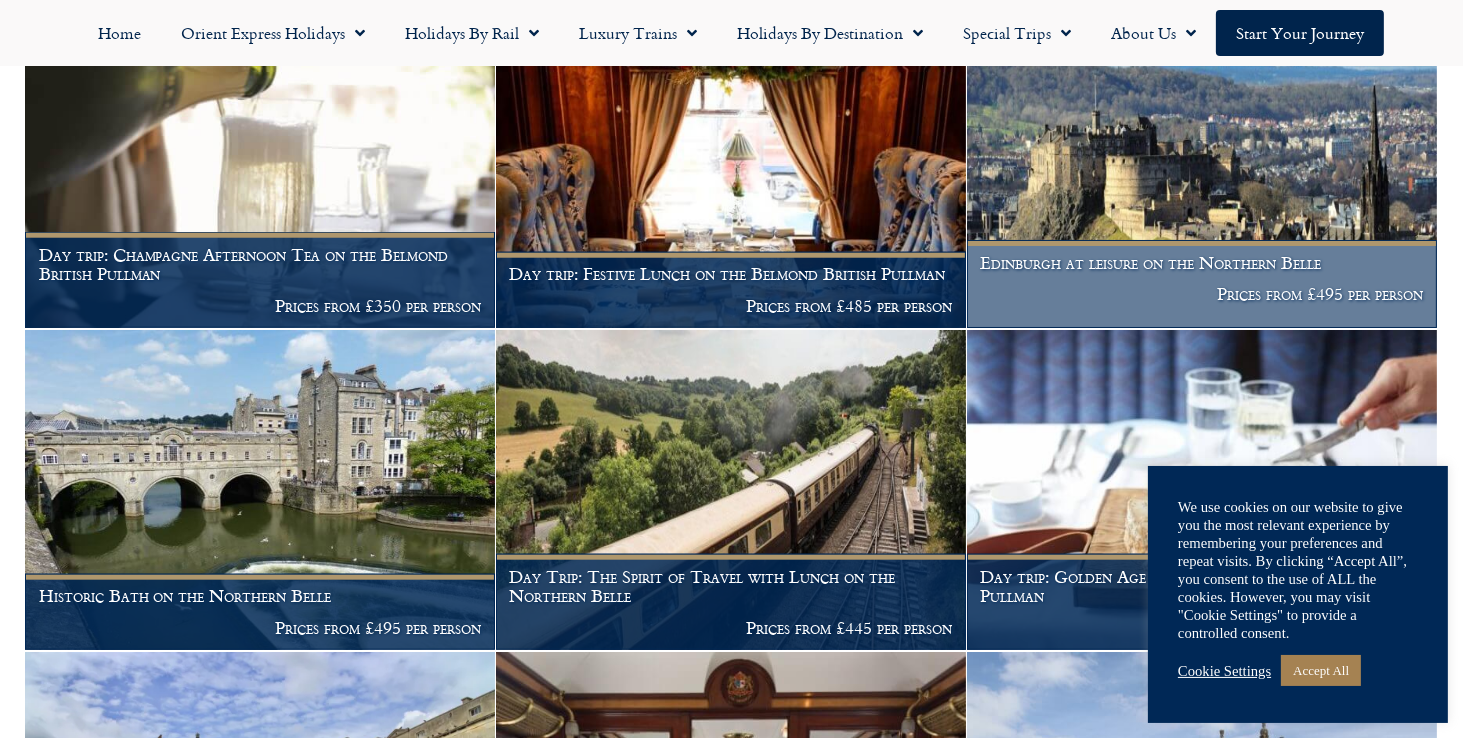 click on "Edinburgh at leisure on the Northern Belle" at bounding box center (1201, 263) 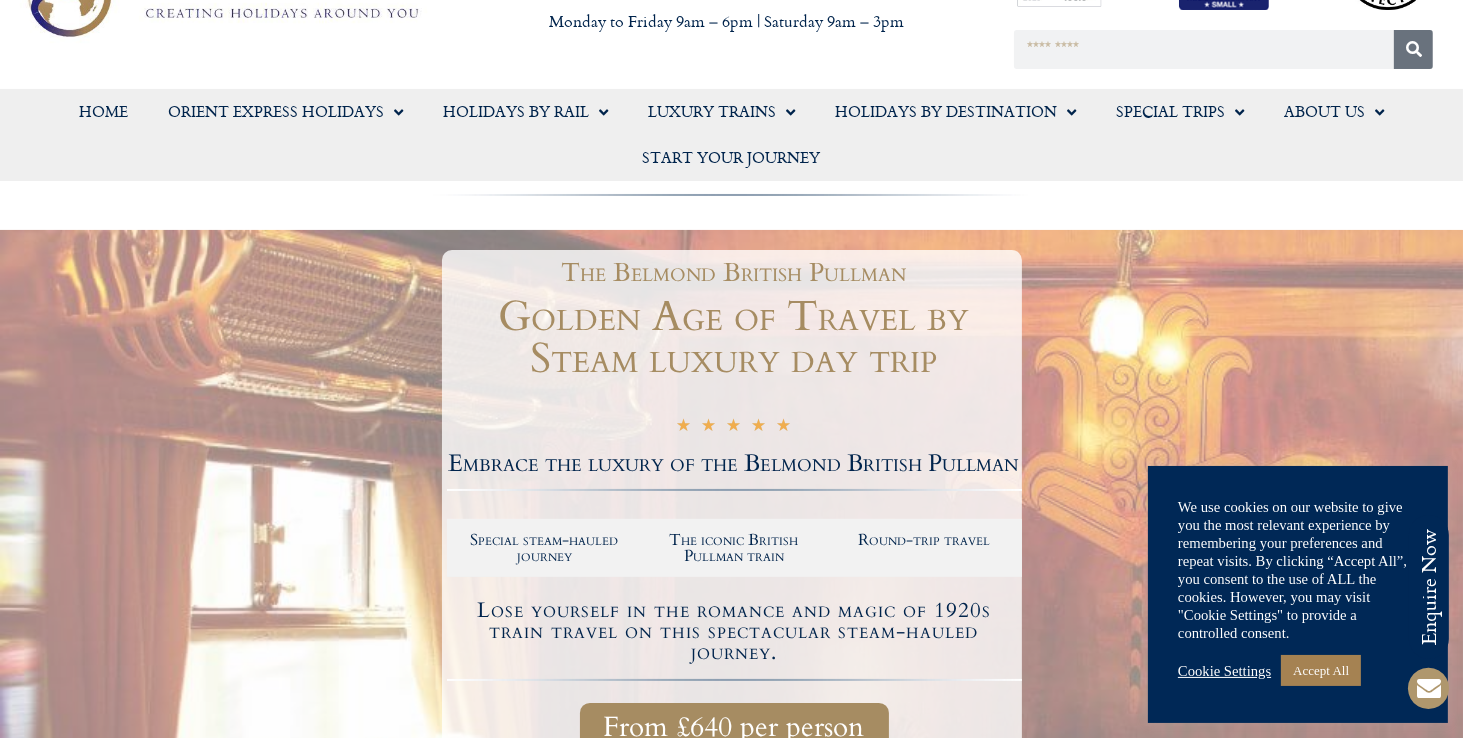 scroll, scrollTop: 106, scrollLeft: 0, axis: vertical 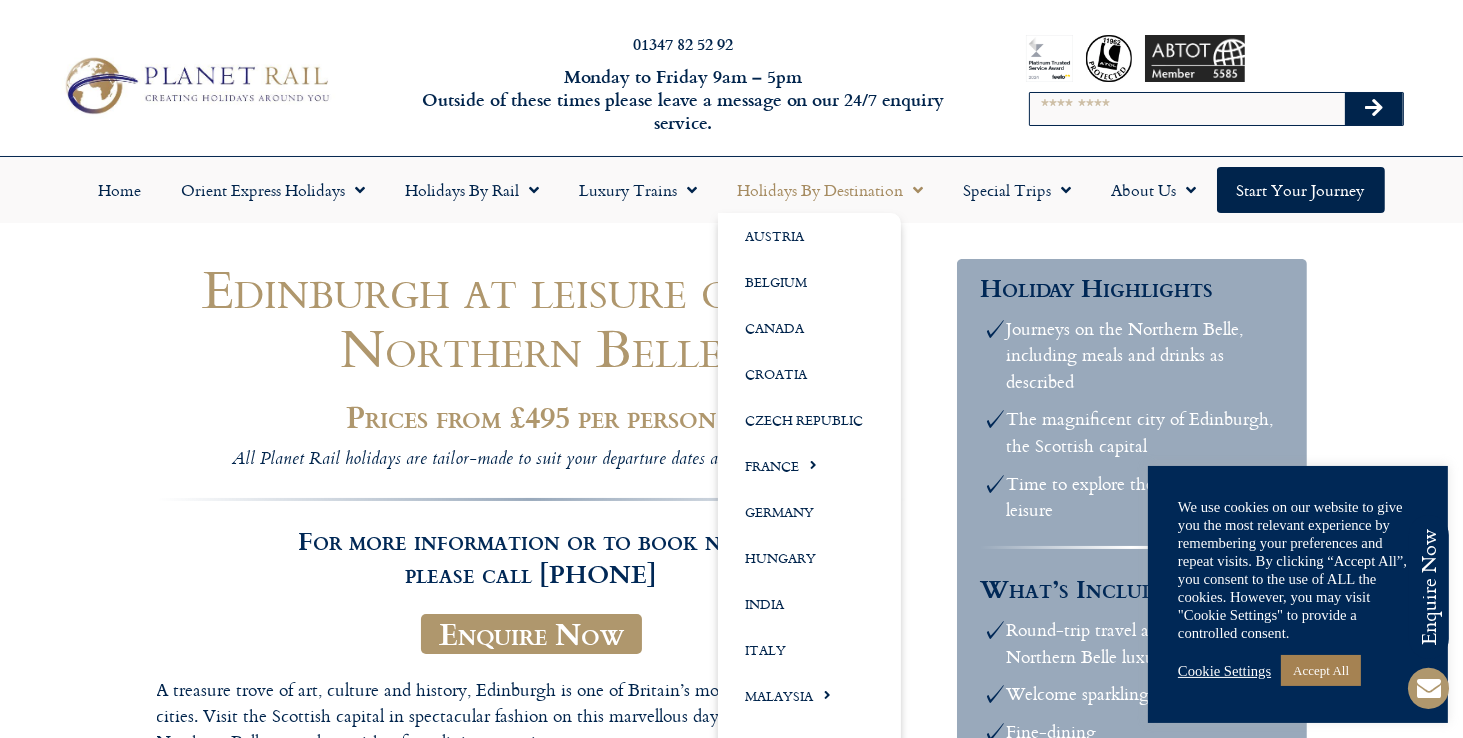 click on "Holidays by Destination" 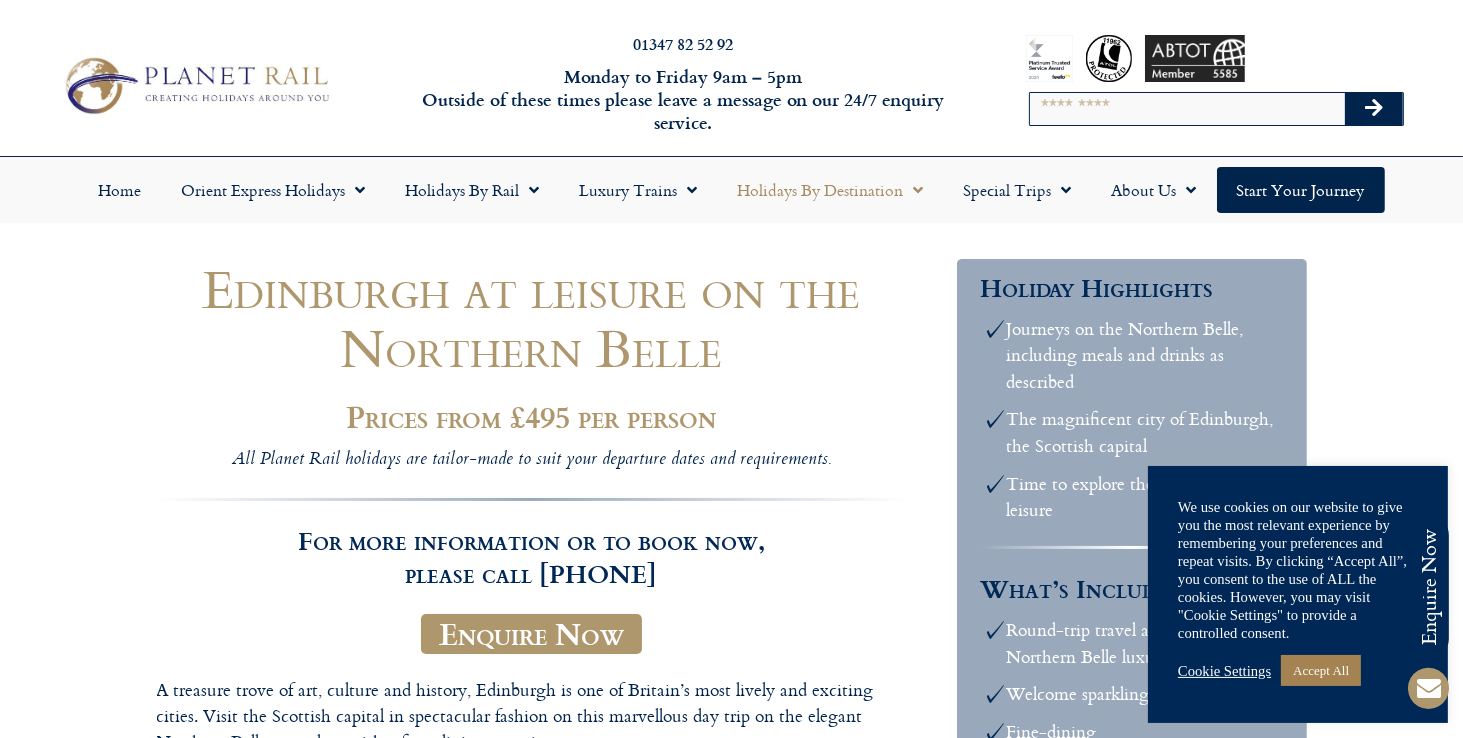click on "Holidays by Destination" 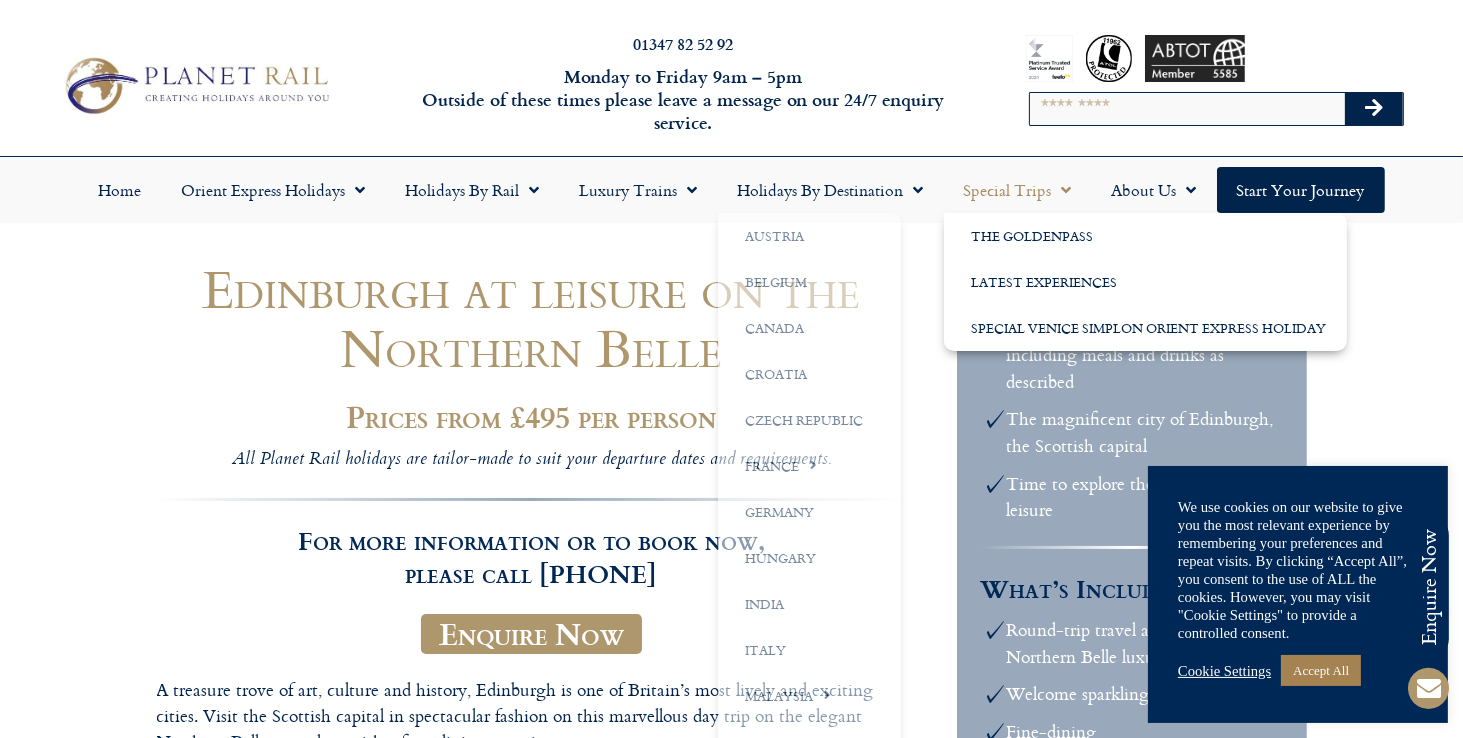 click on "Special Trips" 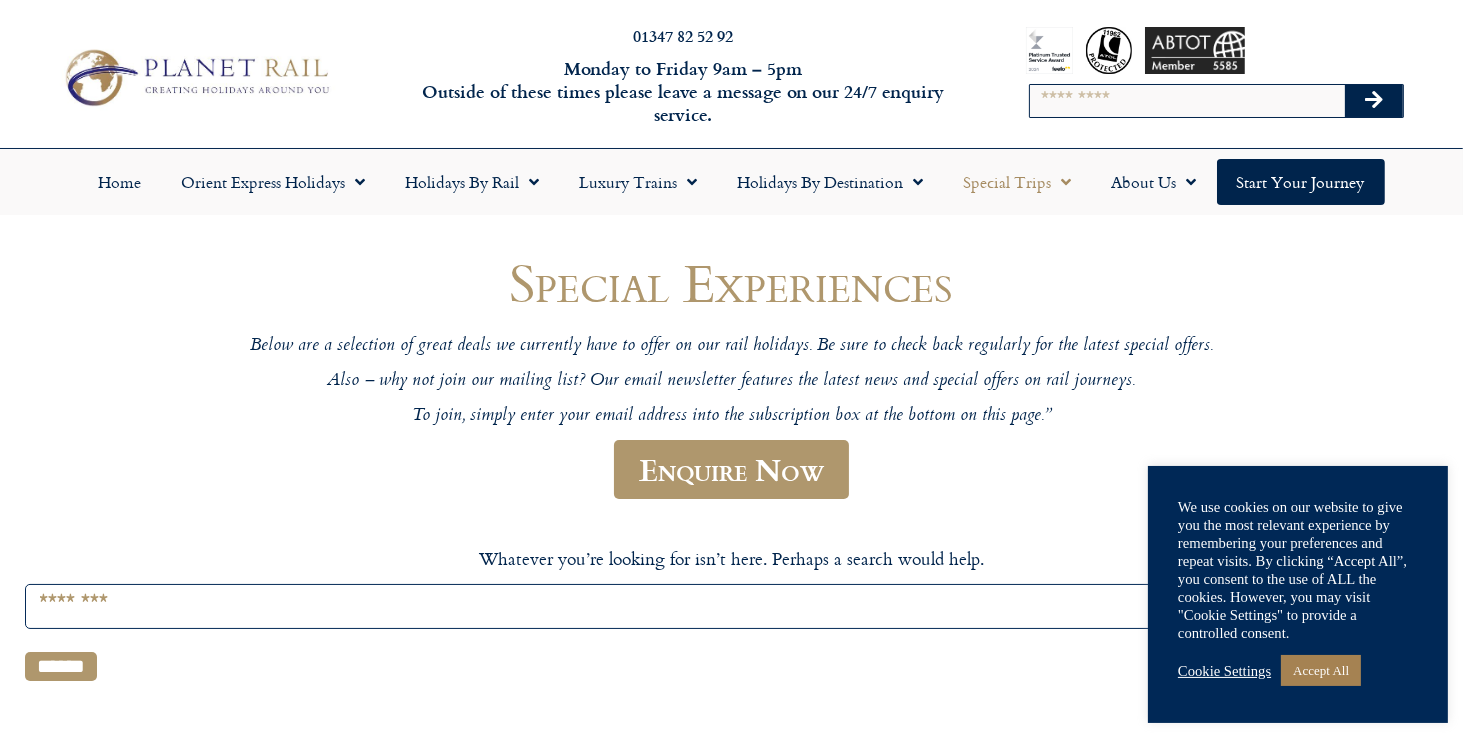 scroll, scrollTop: 0, scrollLeft: 0, axis: both 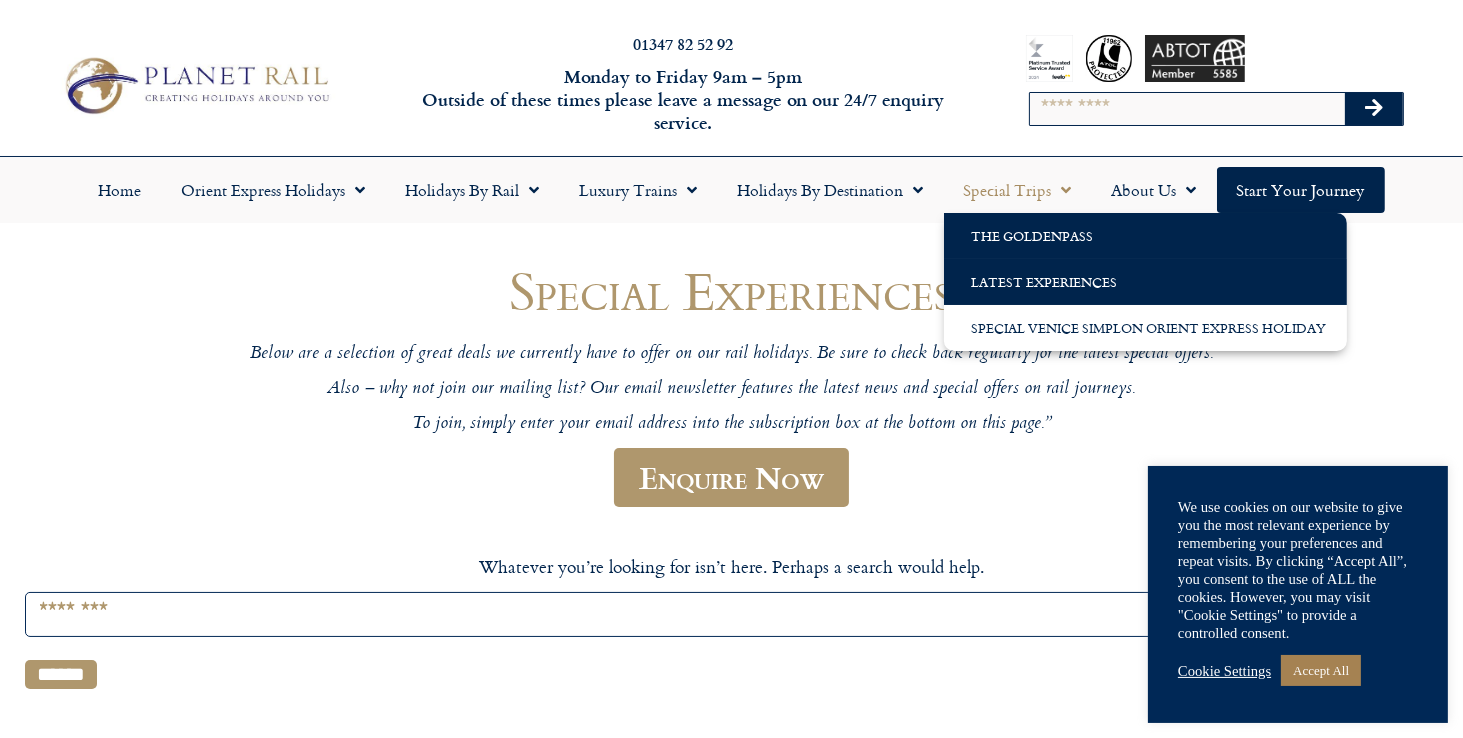 click on "The GoldenPass" 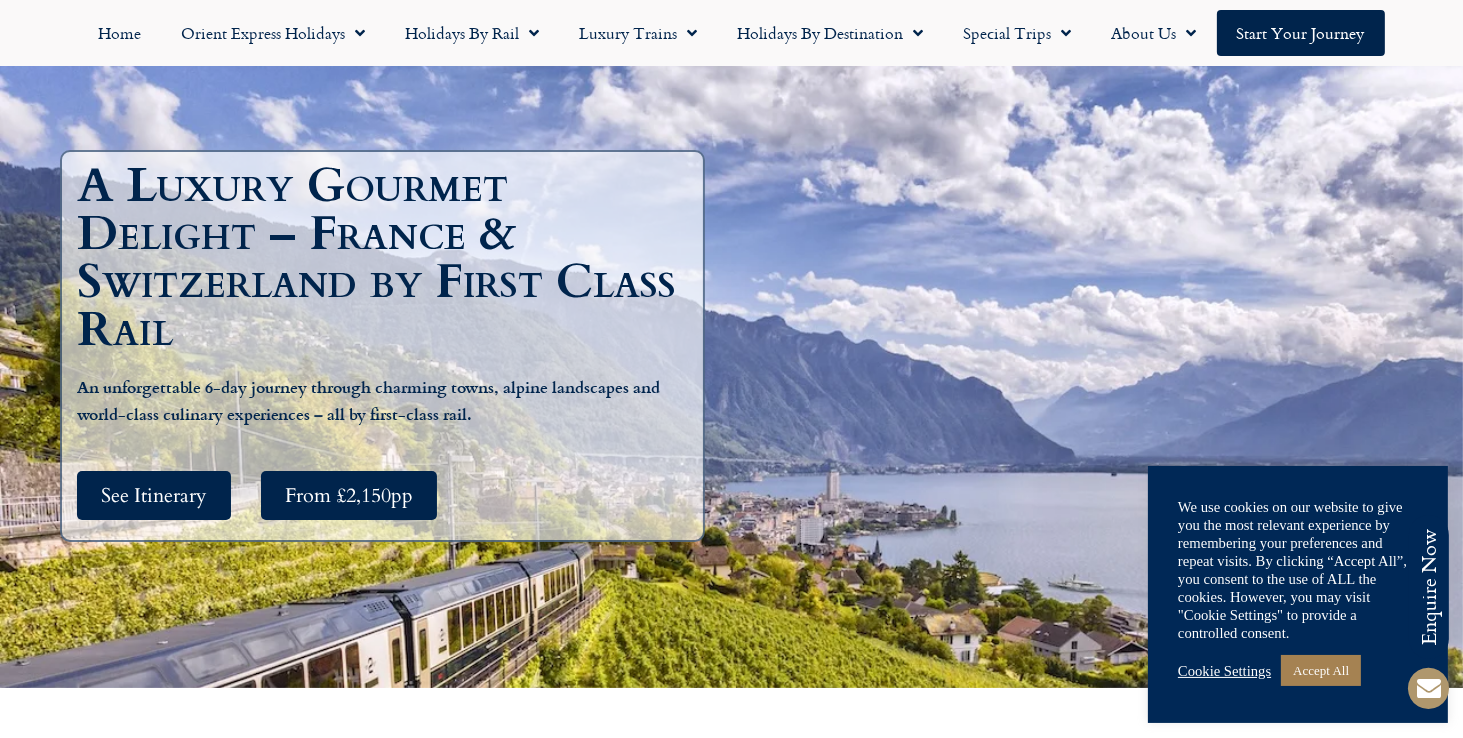 scroll, scrollTop: 300, scrollLeft: 0, axis: vertical 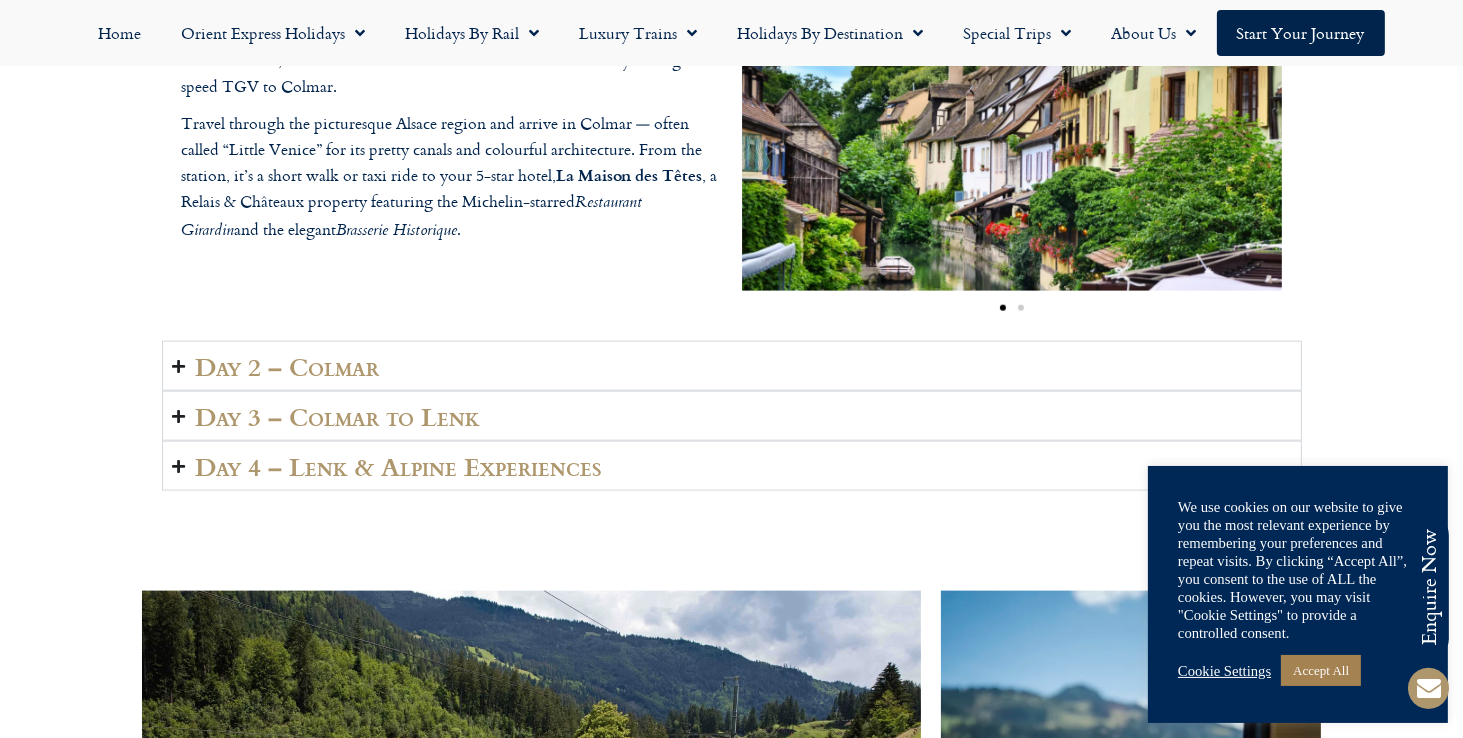 click on "Day 2 – Colmar" at bounding box center (288, 366) 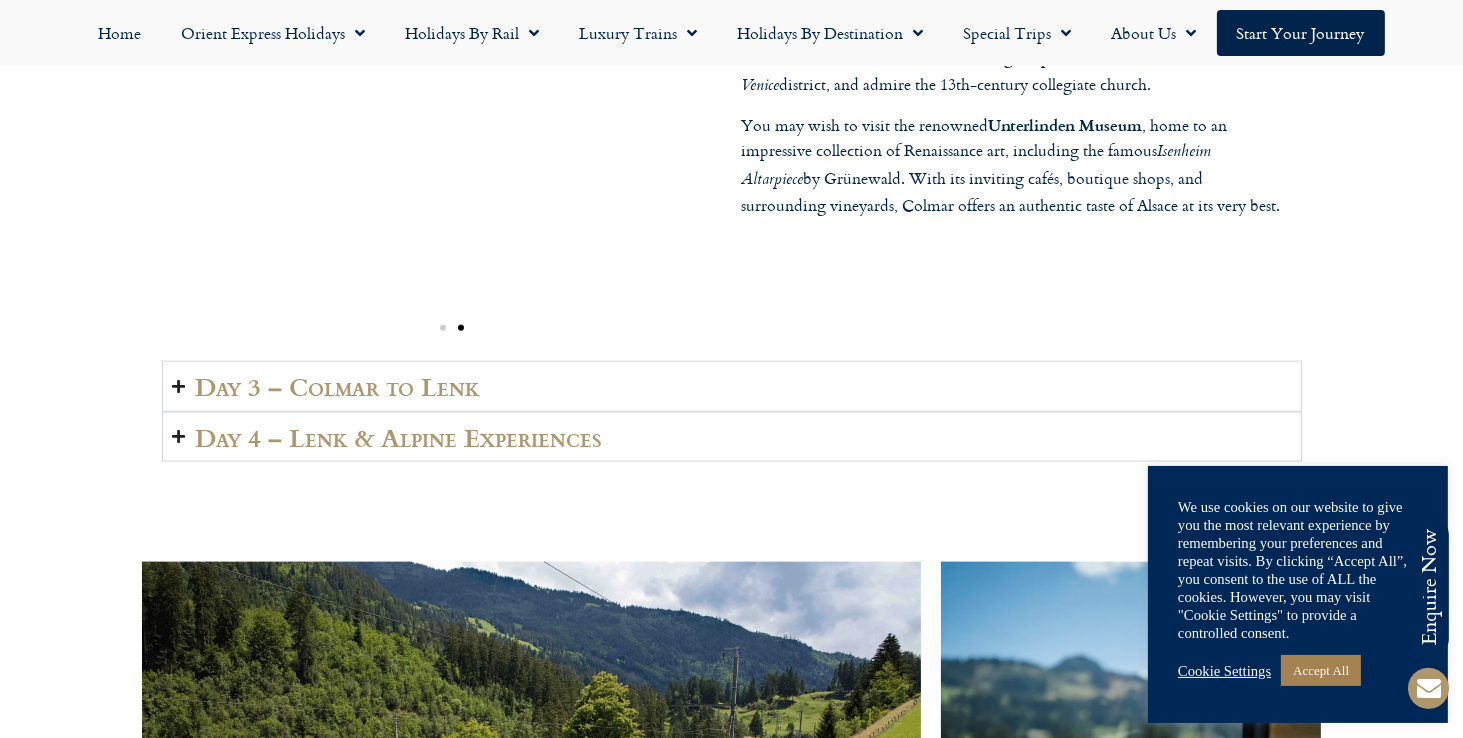 scroll, scrollTop: 3100, scrollLeft: 0, axis: vertical 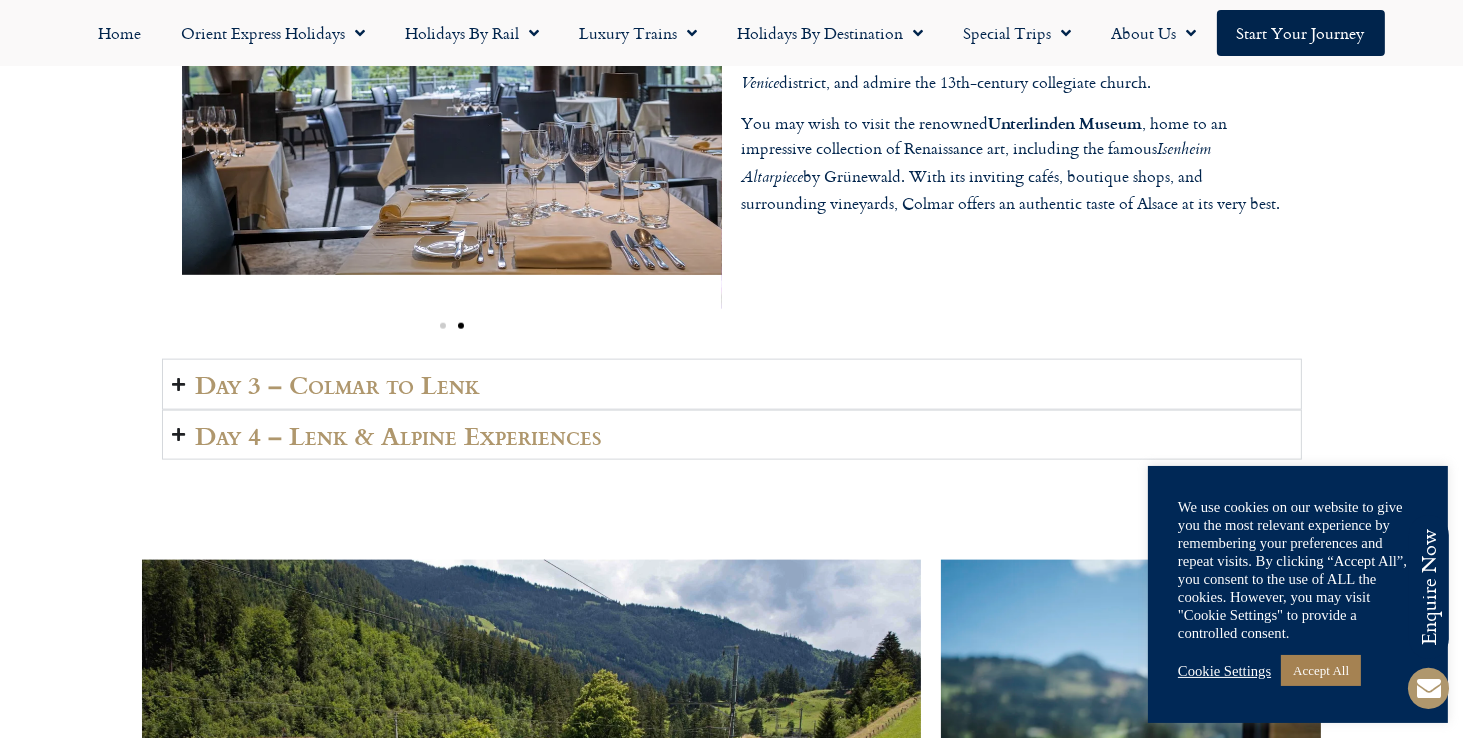 click on "Day 3 – Colmar to Lenk" at bounding box center [338, 384] 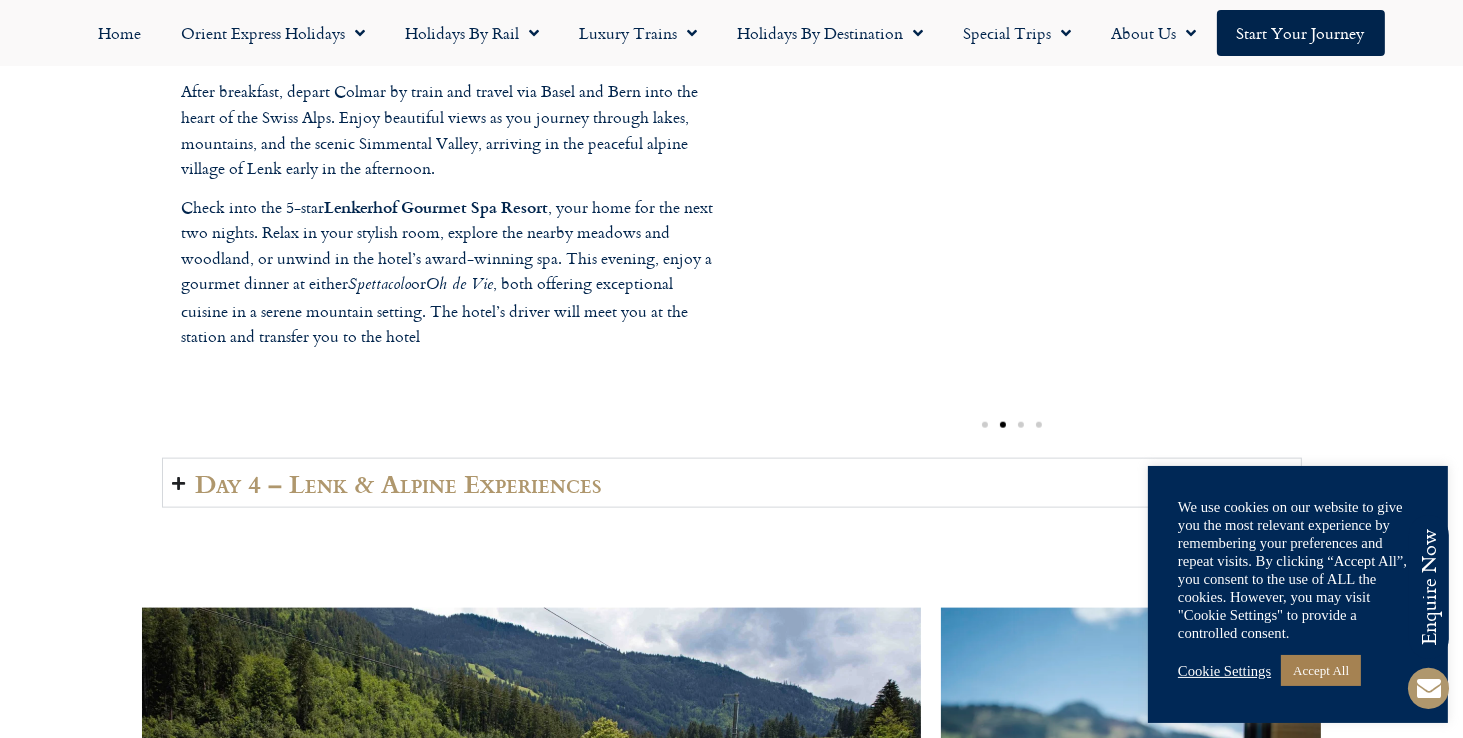 scroll, scrollTop: 2900, scrollLeft: 0, axis: vertical 